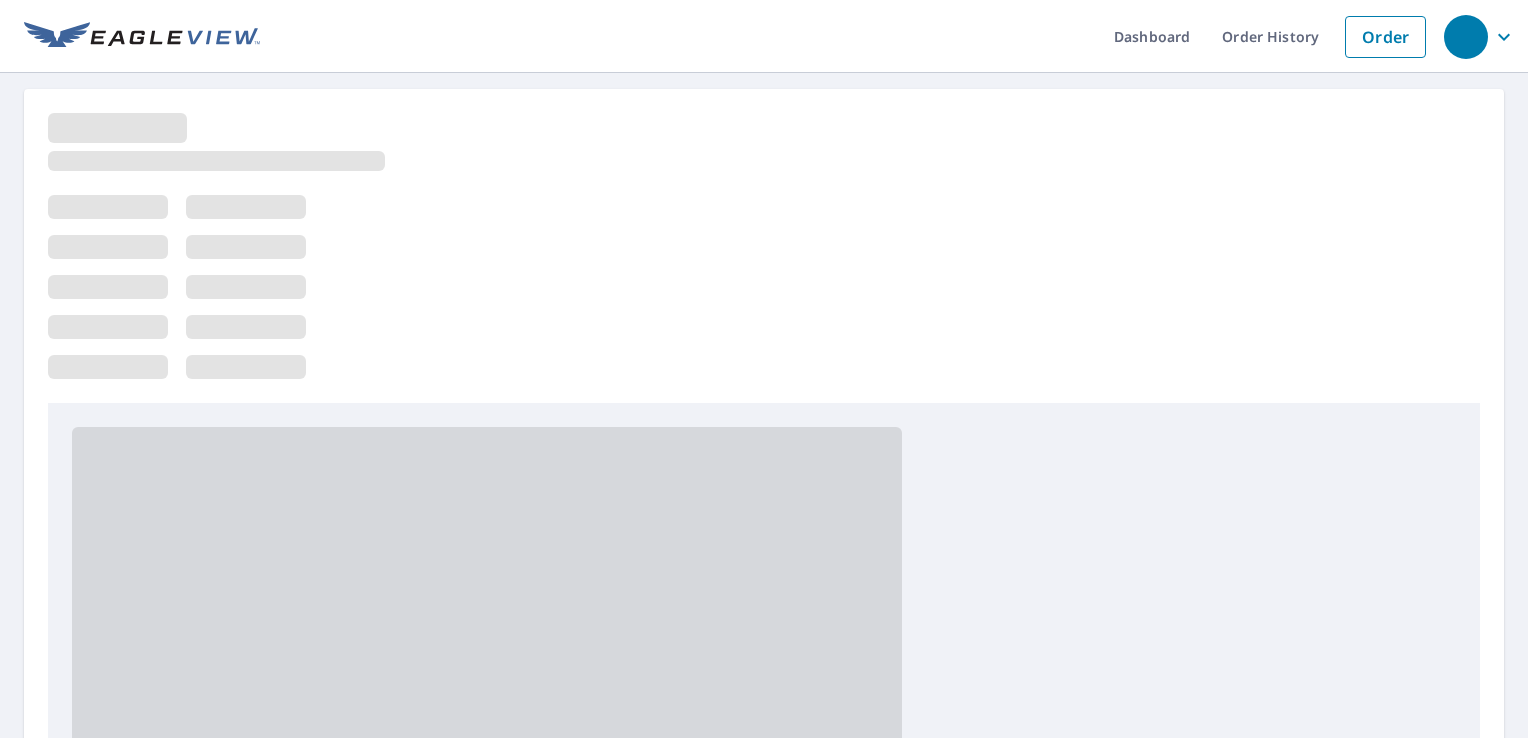 scroll, scrollTop: 0, scrollLeft: 0, axis: both 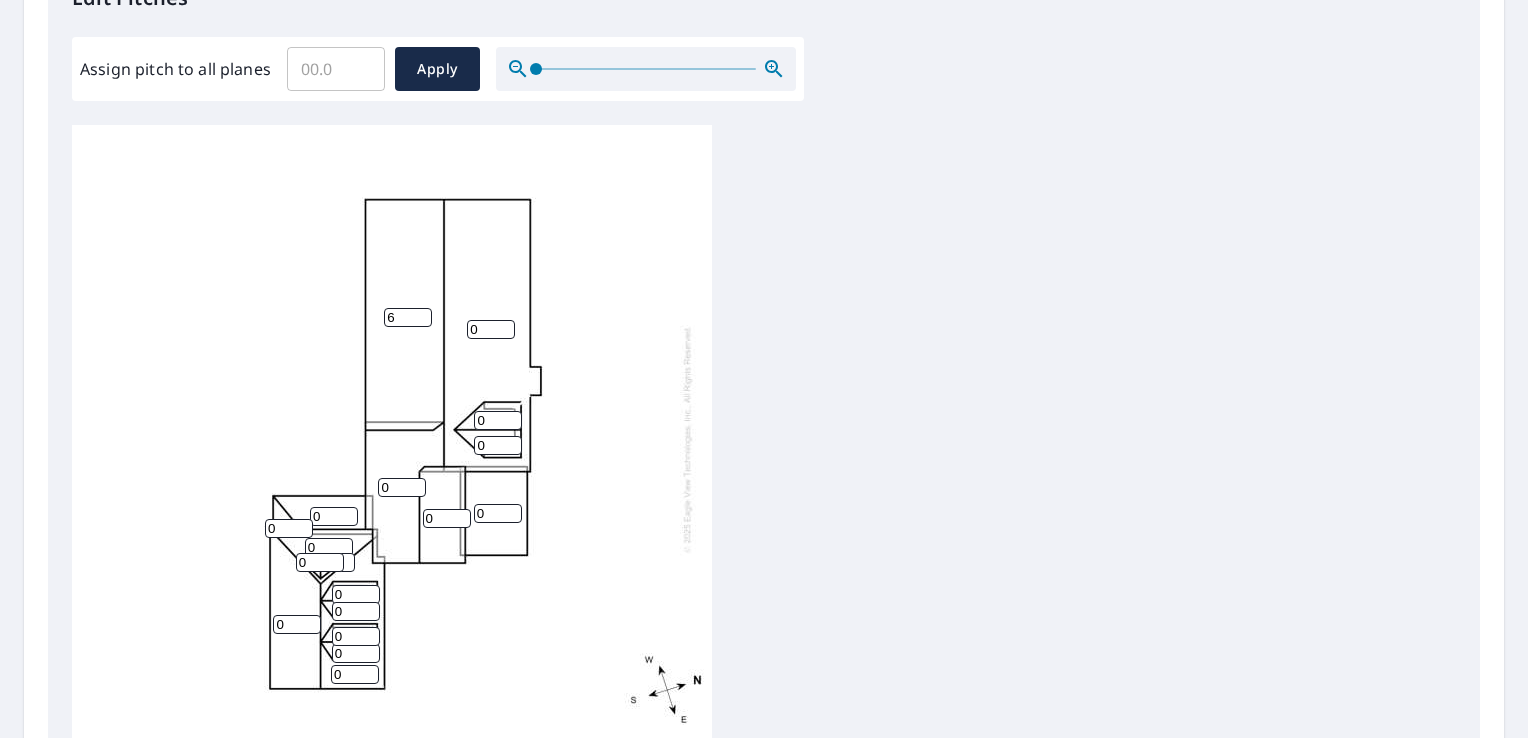 drag, startPoint x: 421, startPoint y: 318, endPoint x: 405, endPoint y: 315, distance: 16.27882 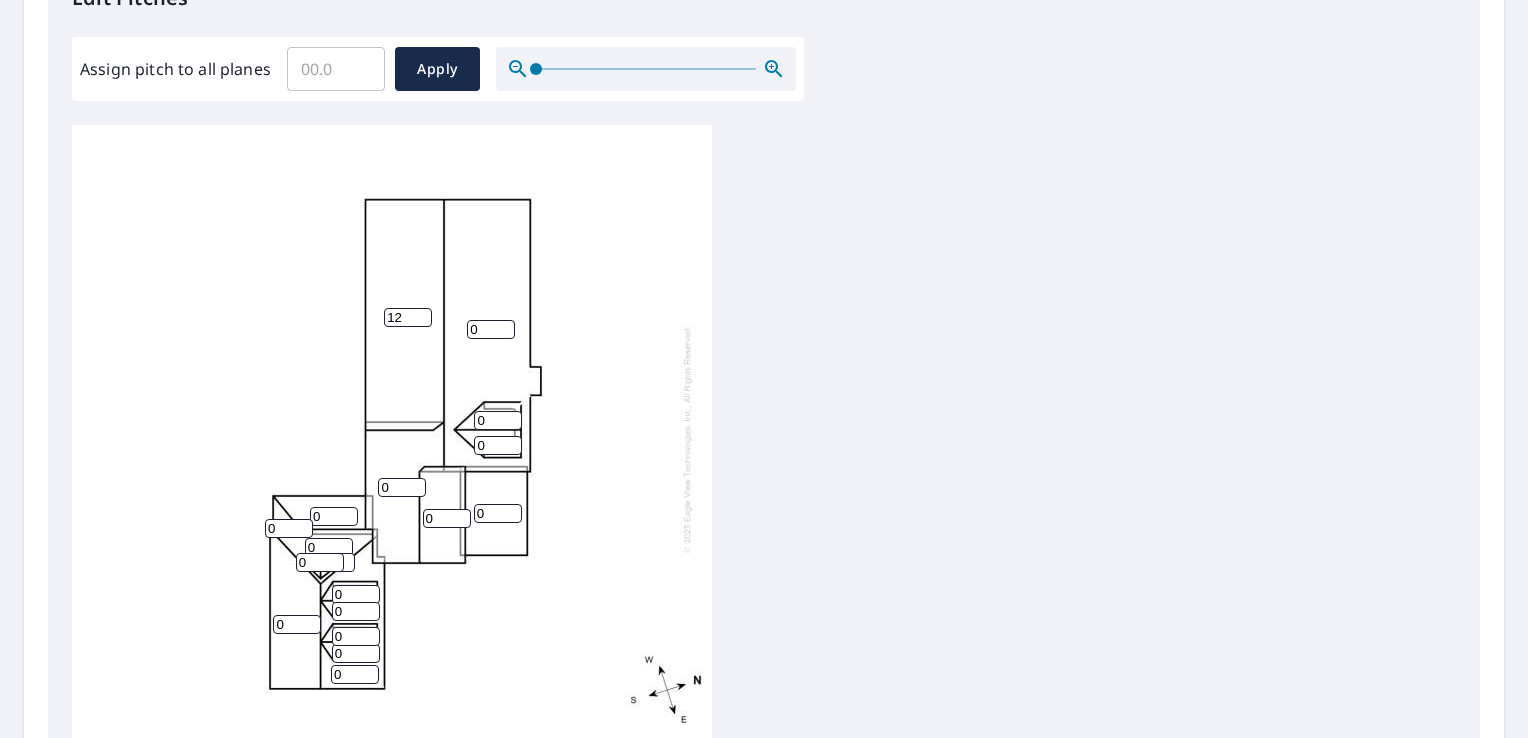 type on "12" 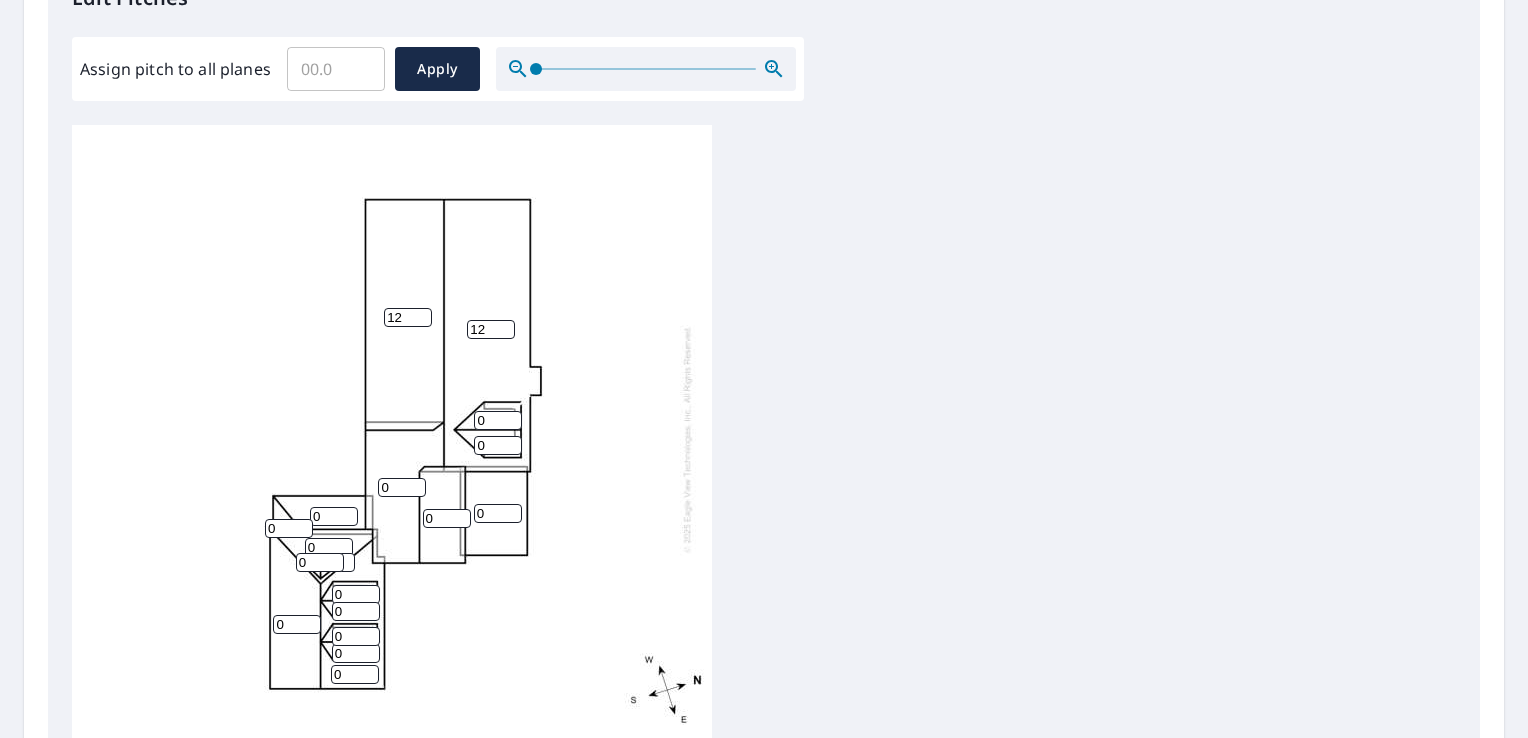 type on "12" 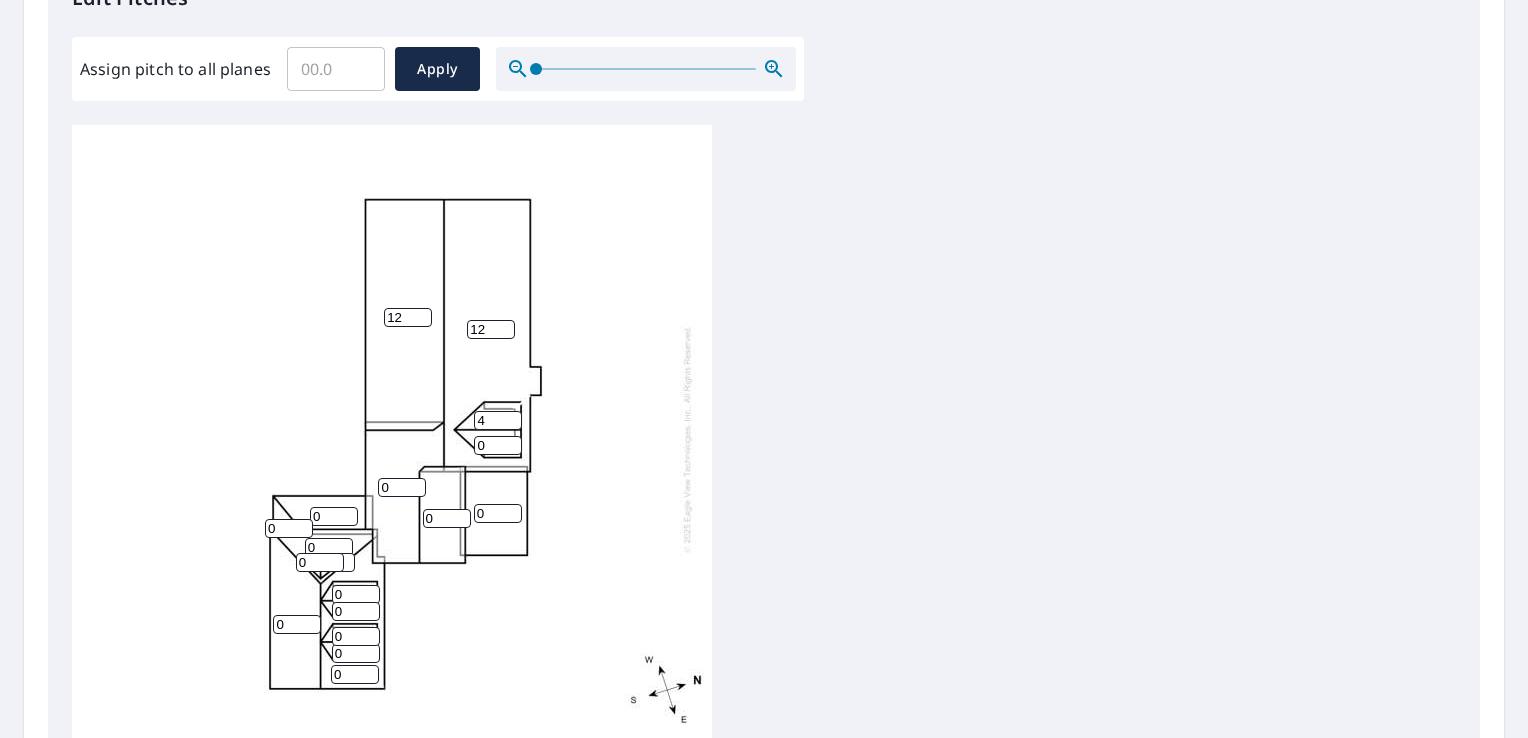 type on "4" 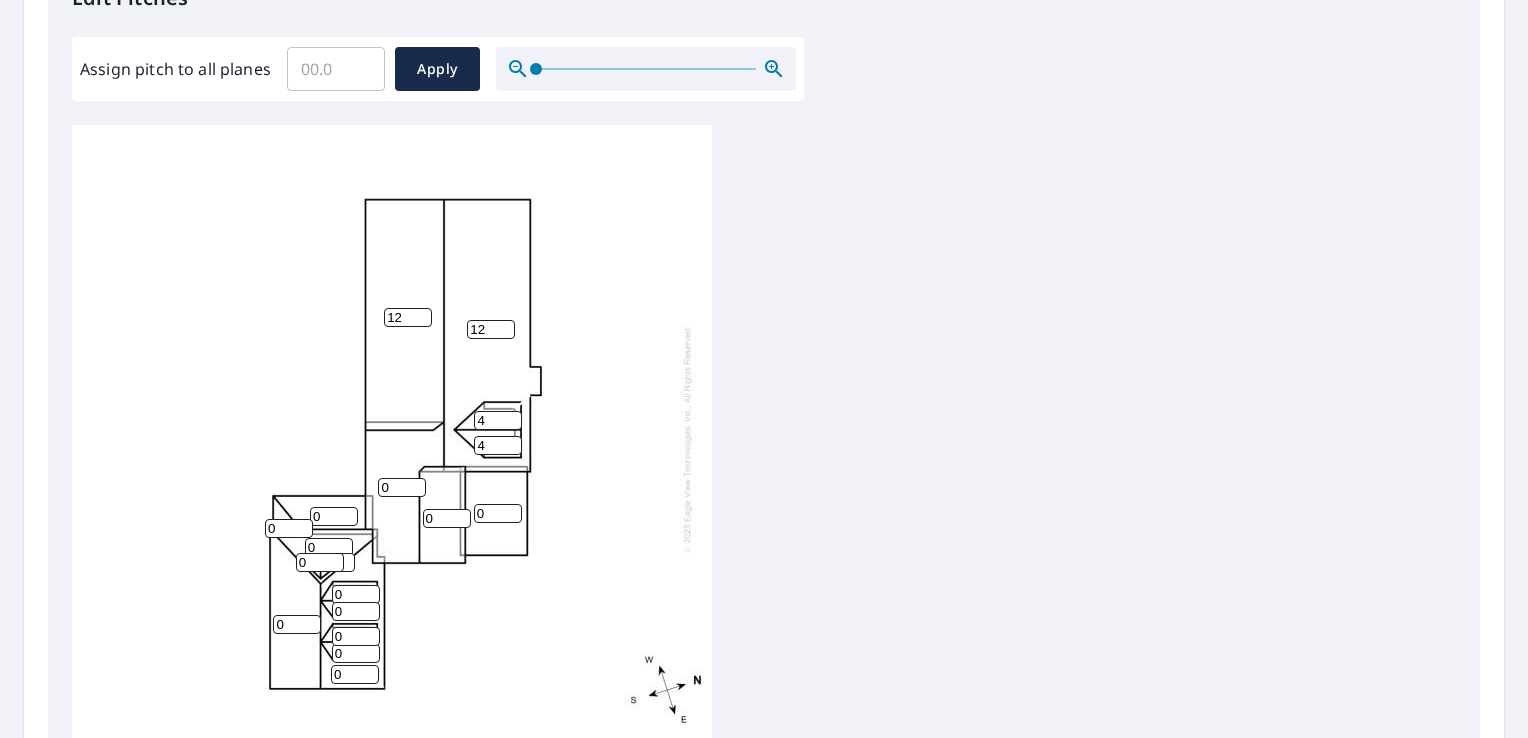 type on "4" 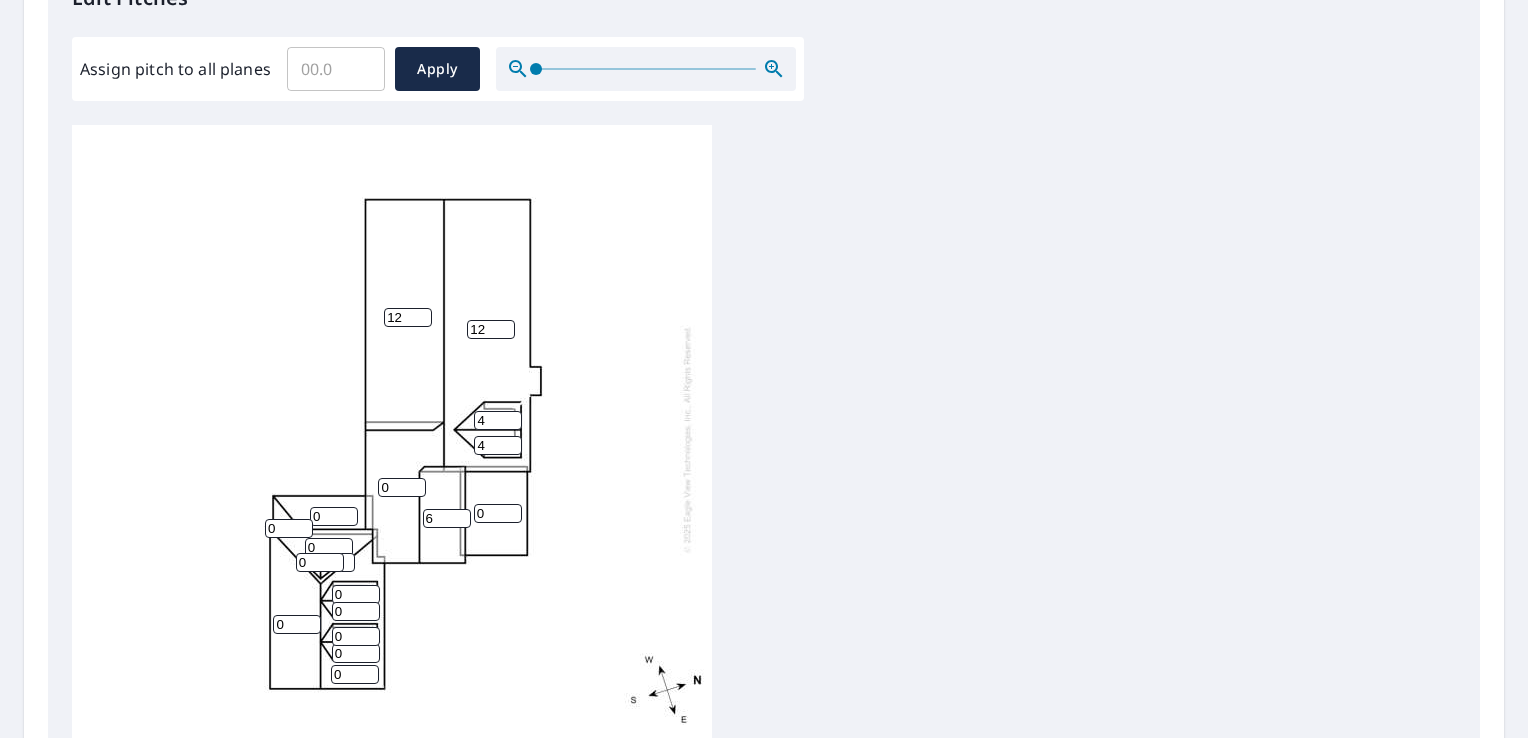 type on "6" 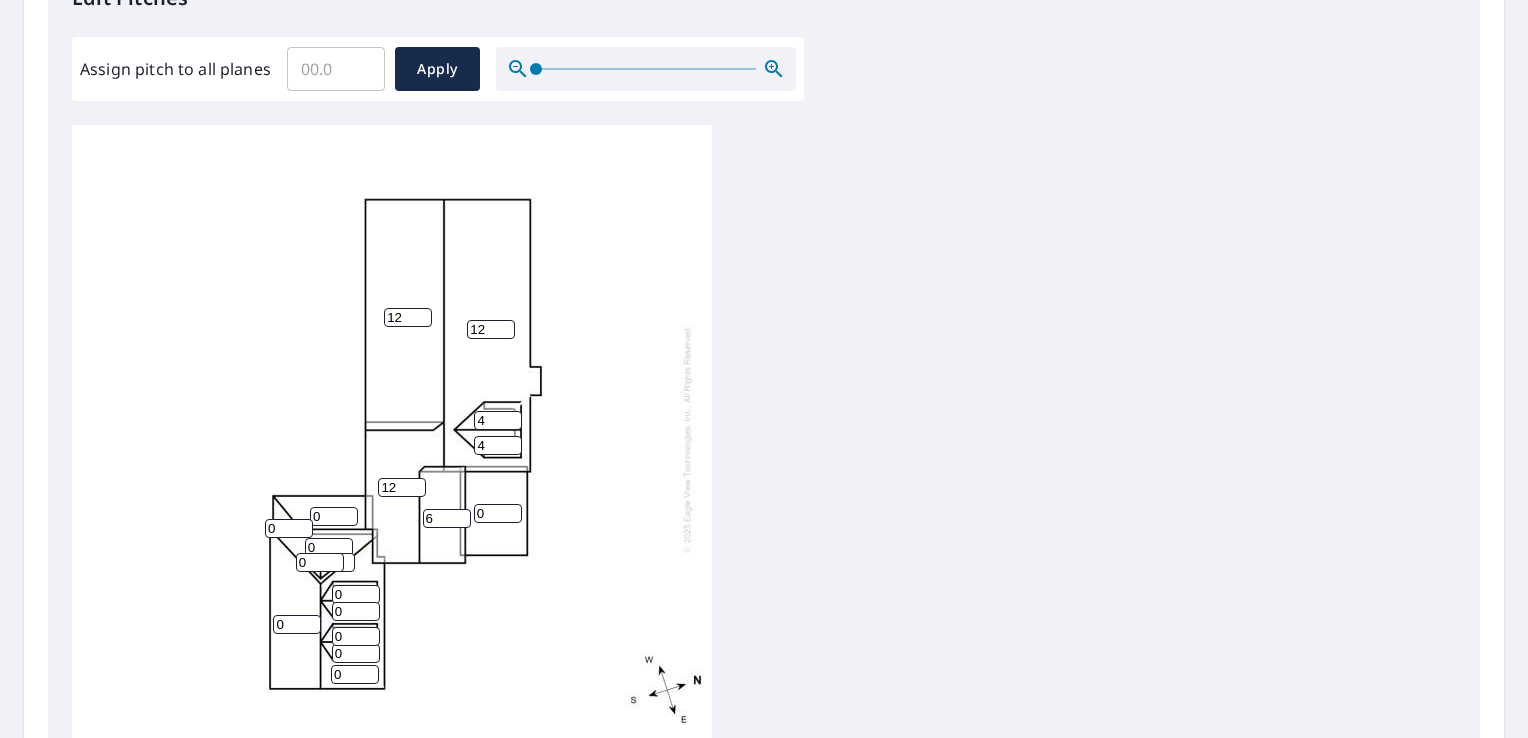 type on "12" 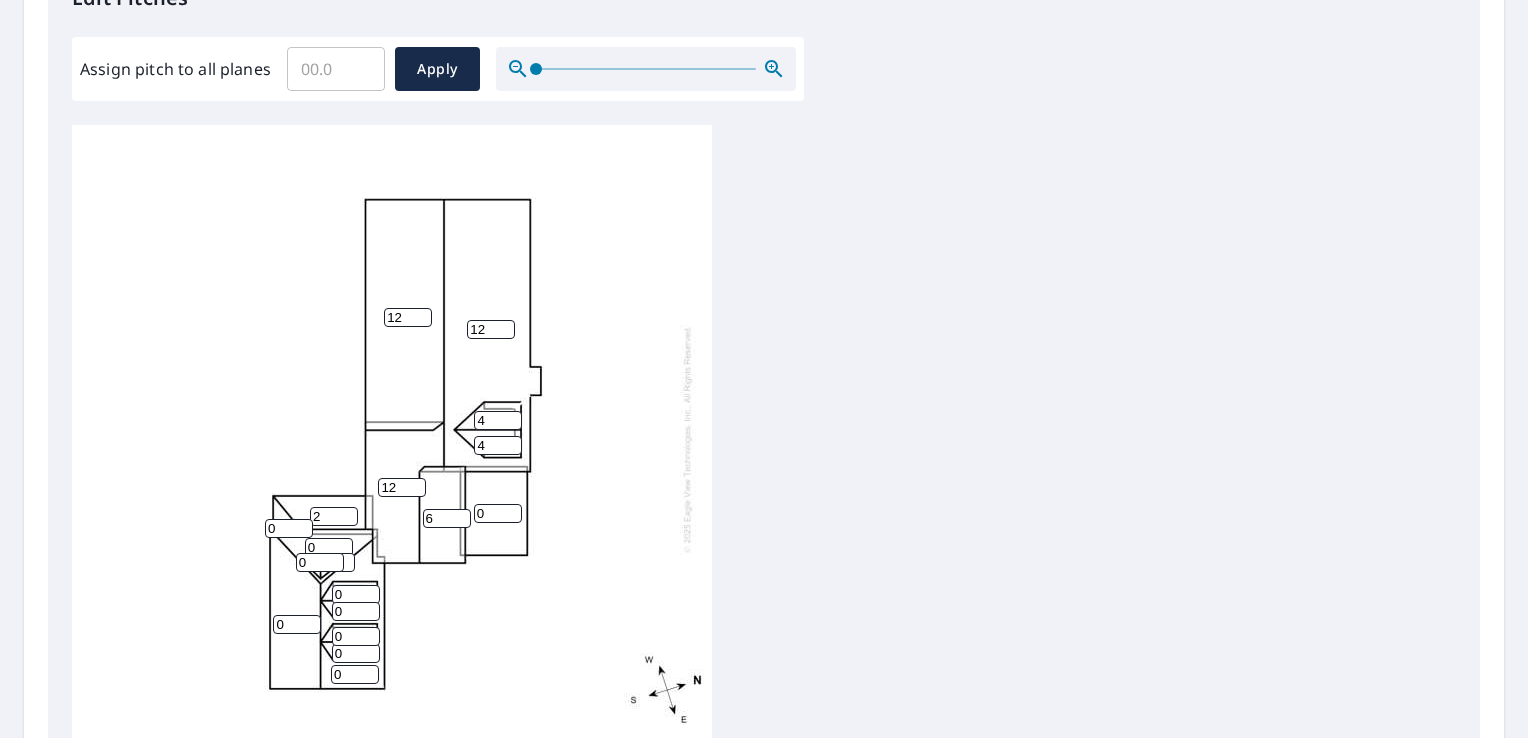type on "2" 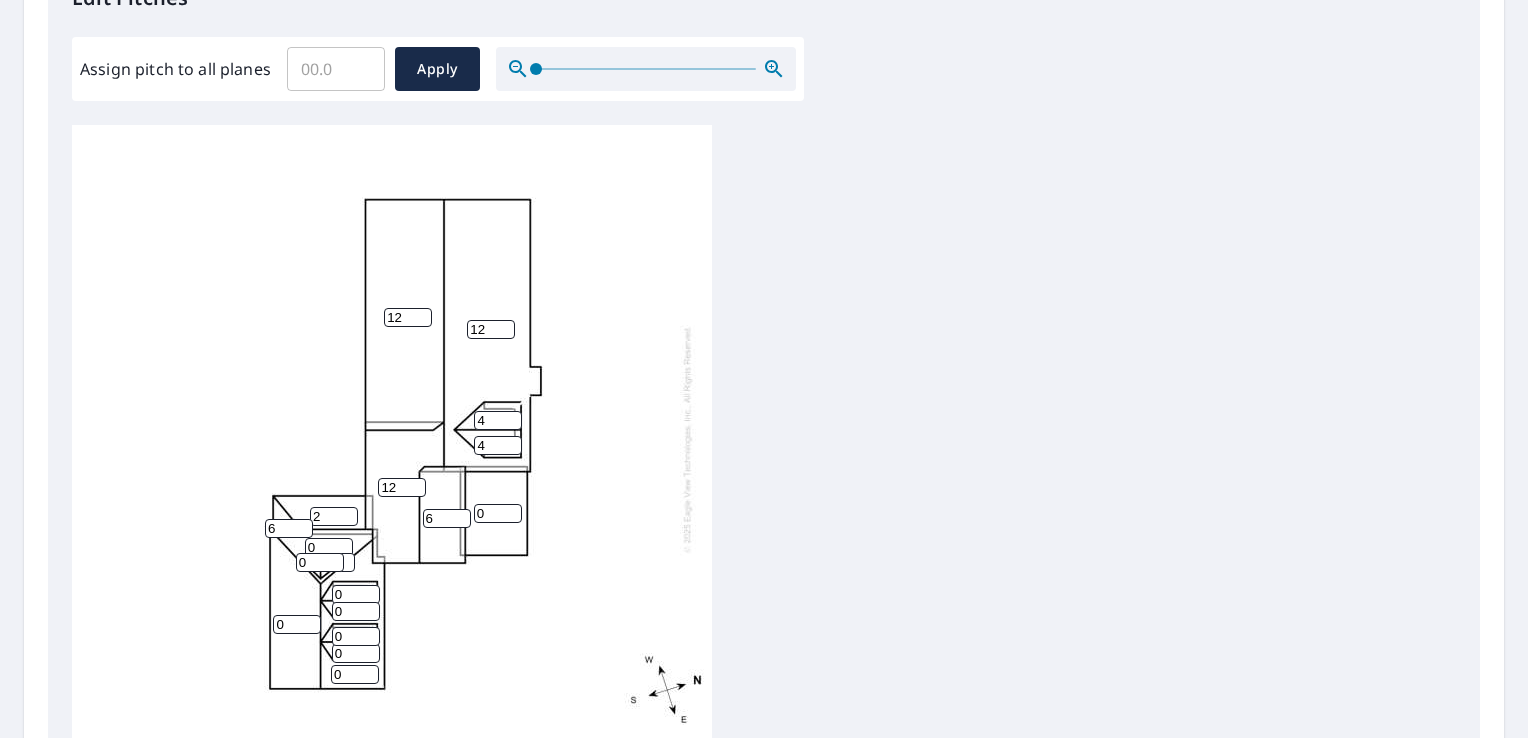 type on "6" 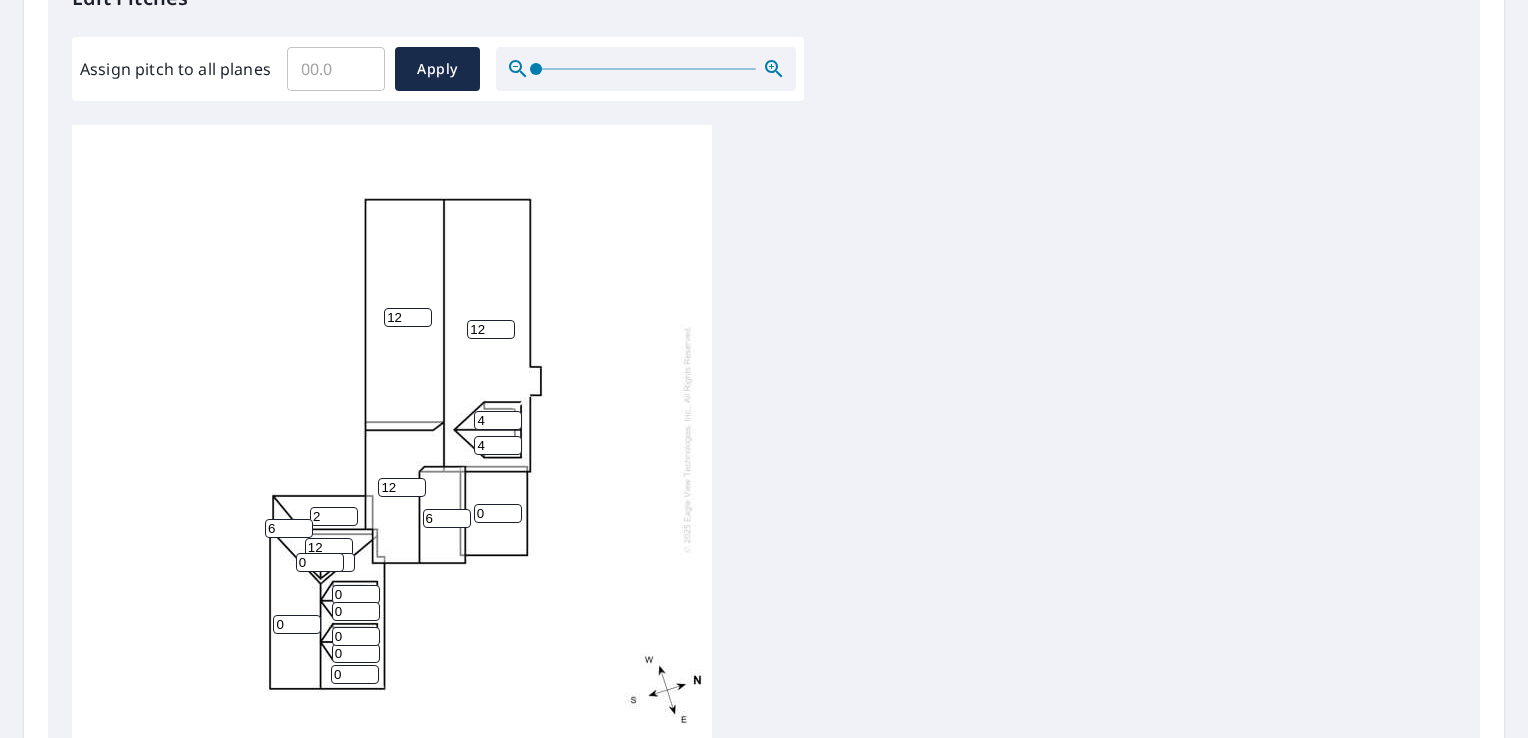 type on "12" 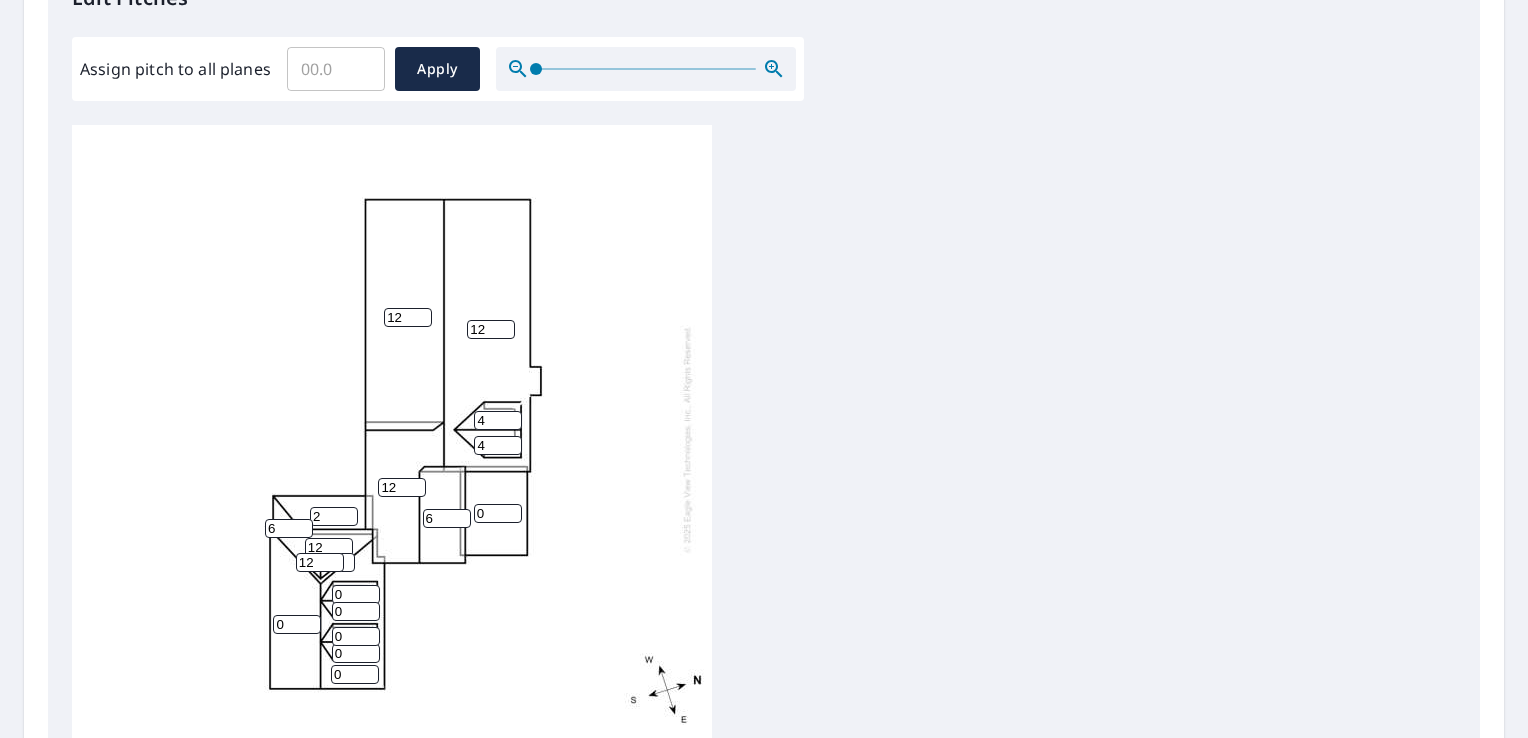type on "12" 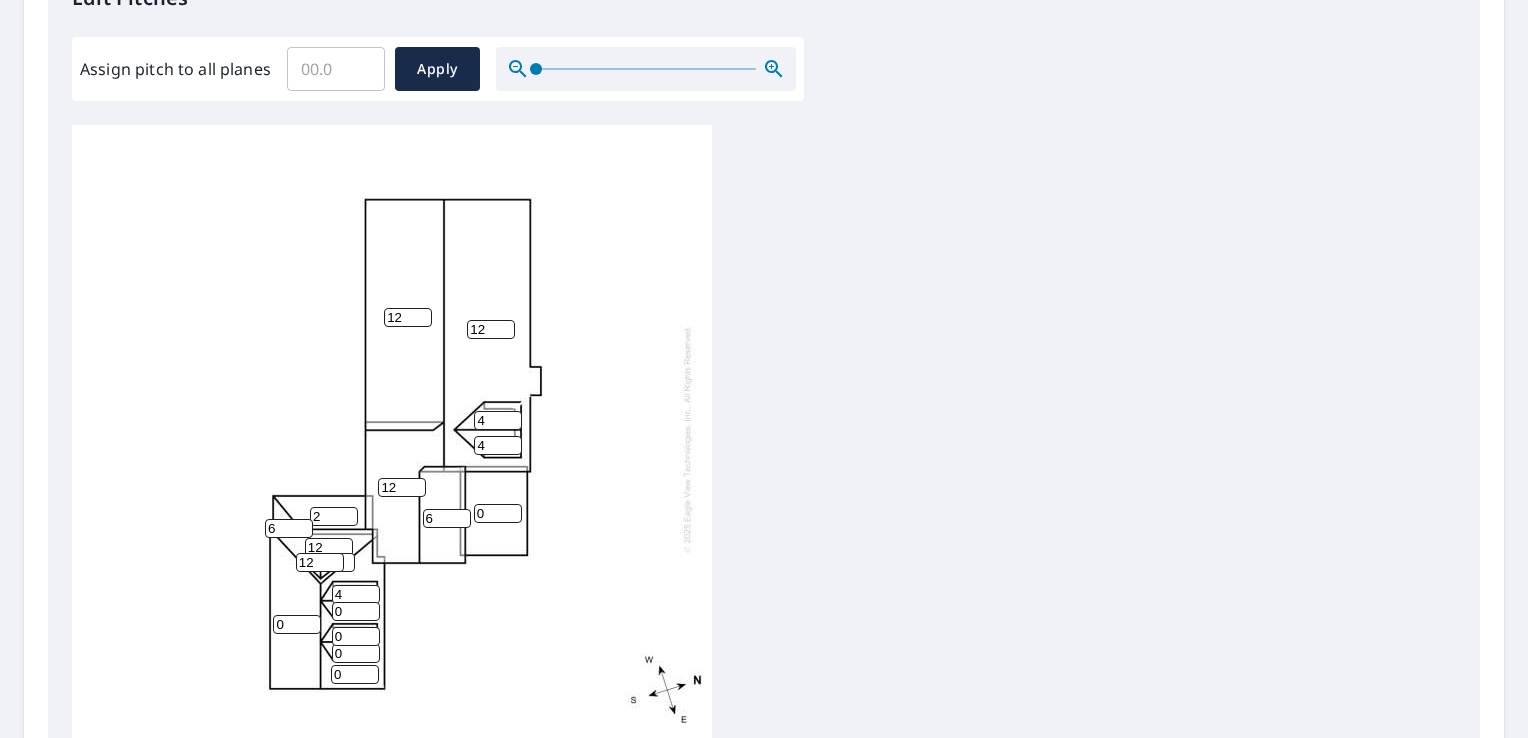 type on "4" 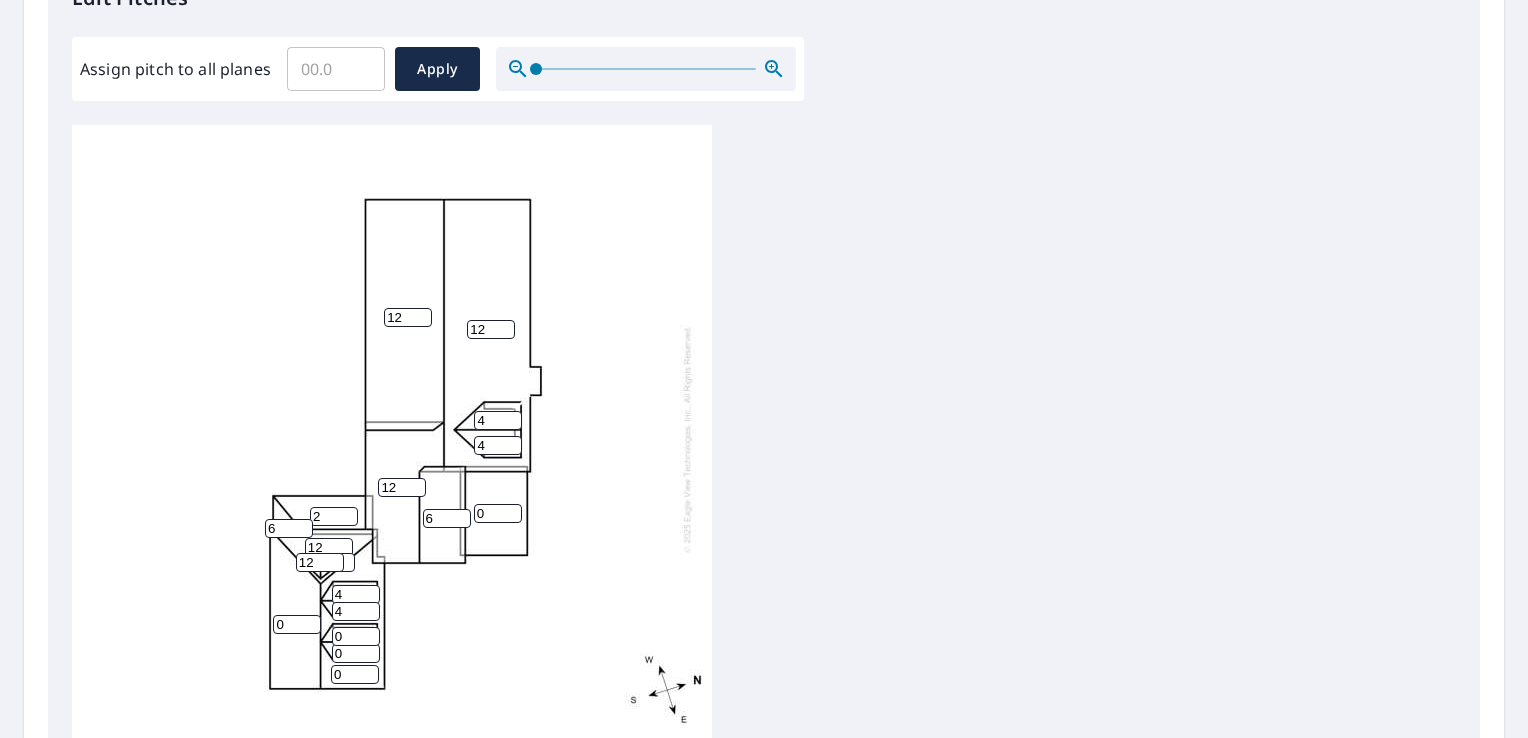 type on "4" 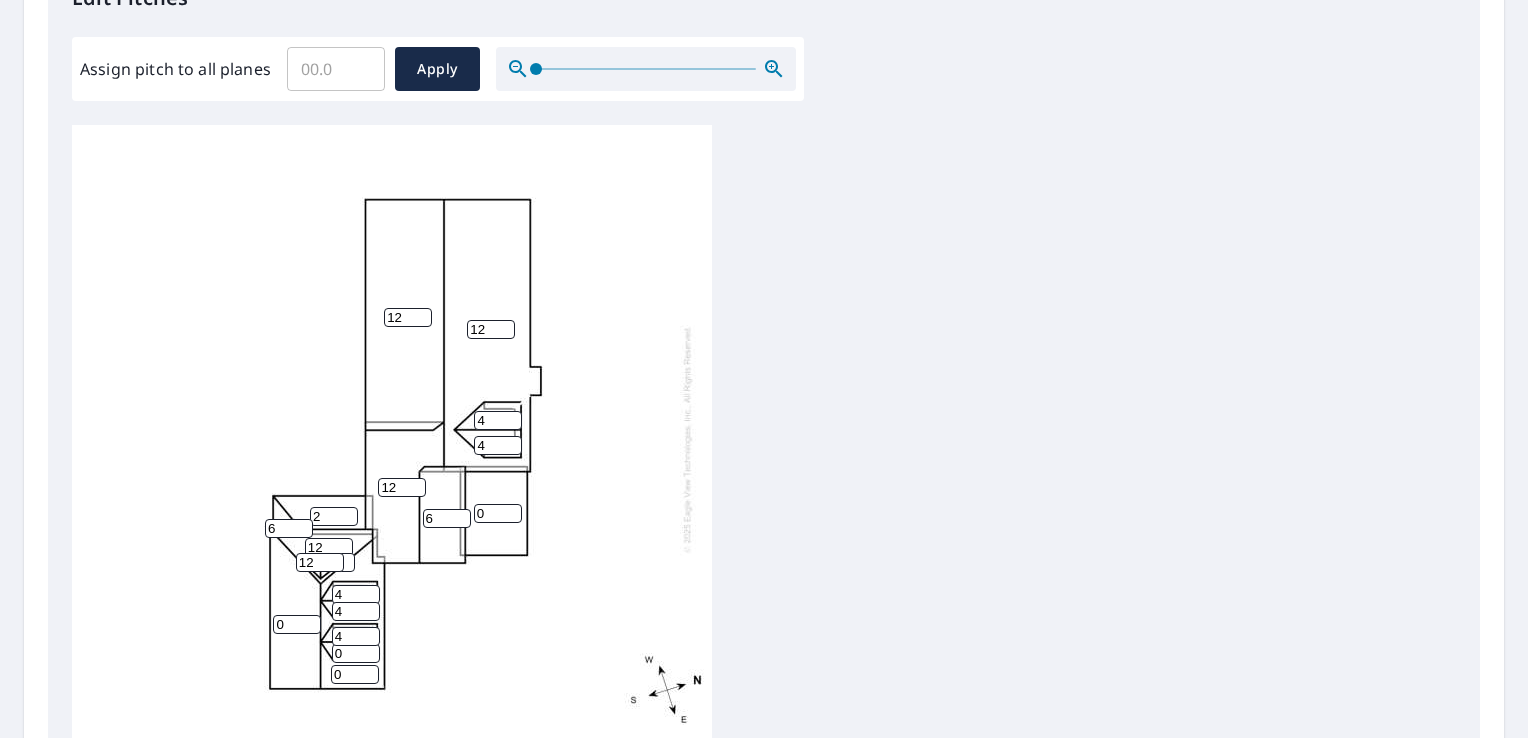 type on "4" 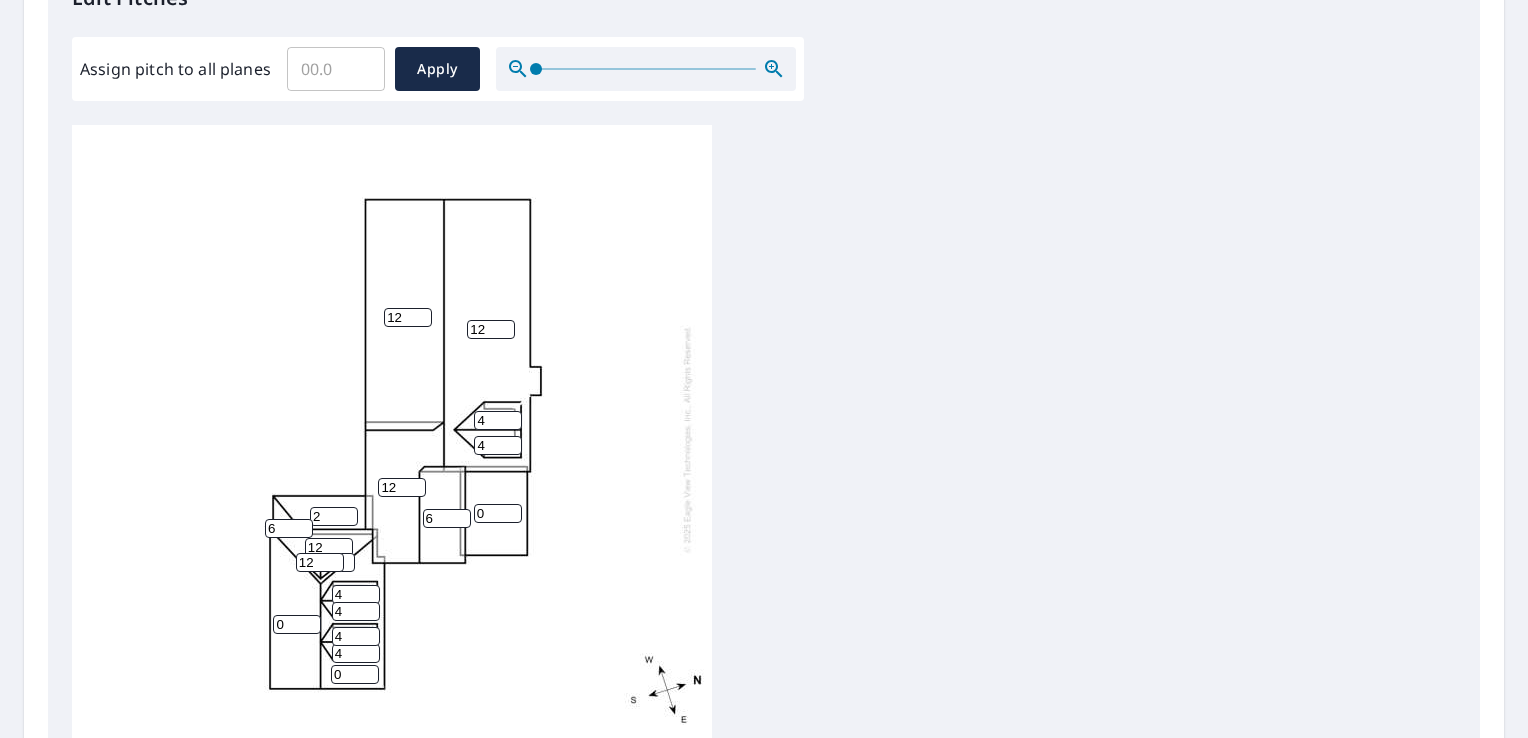 type on "4" 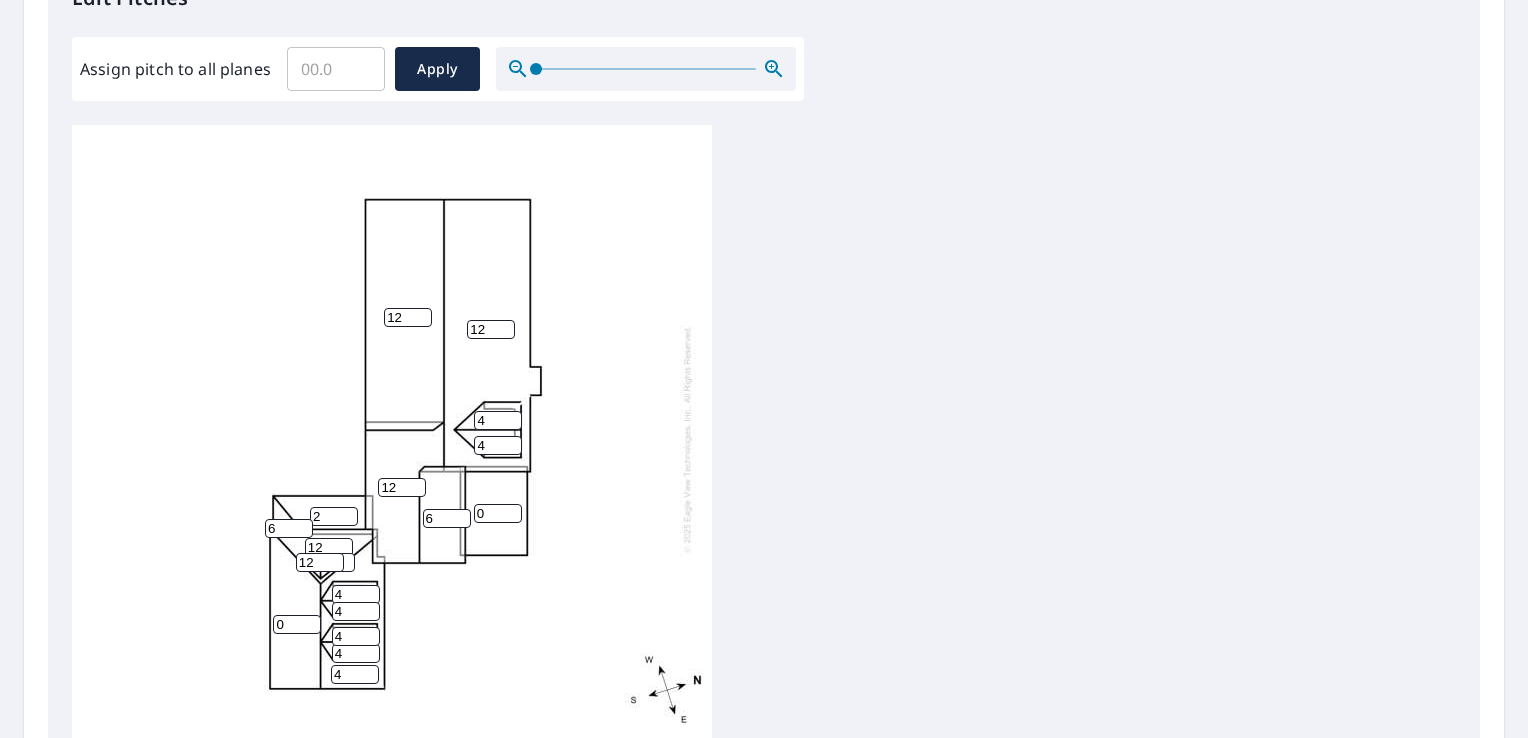 type on "4" 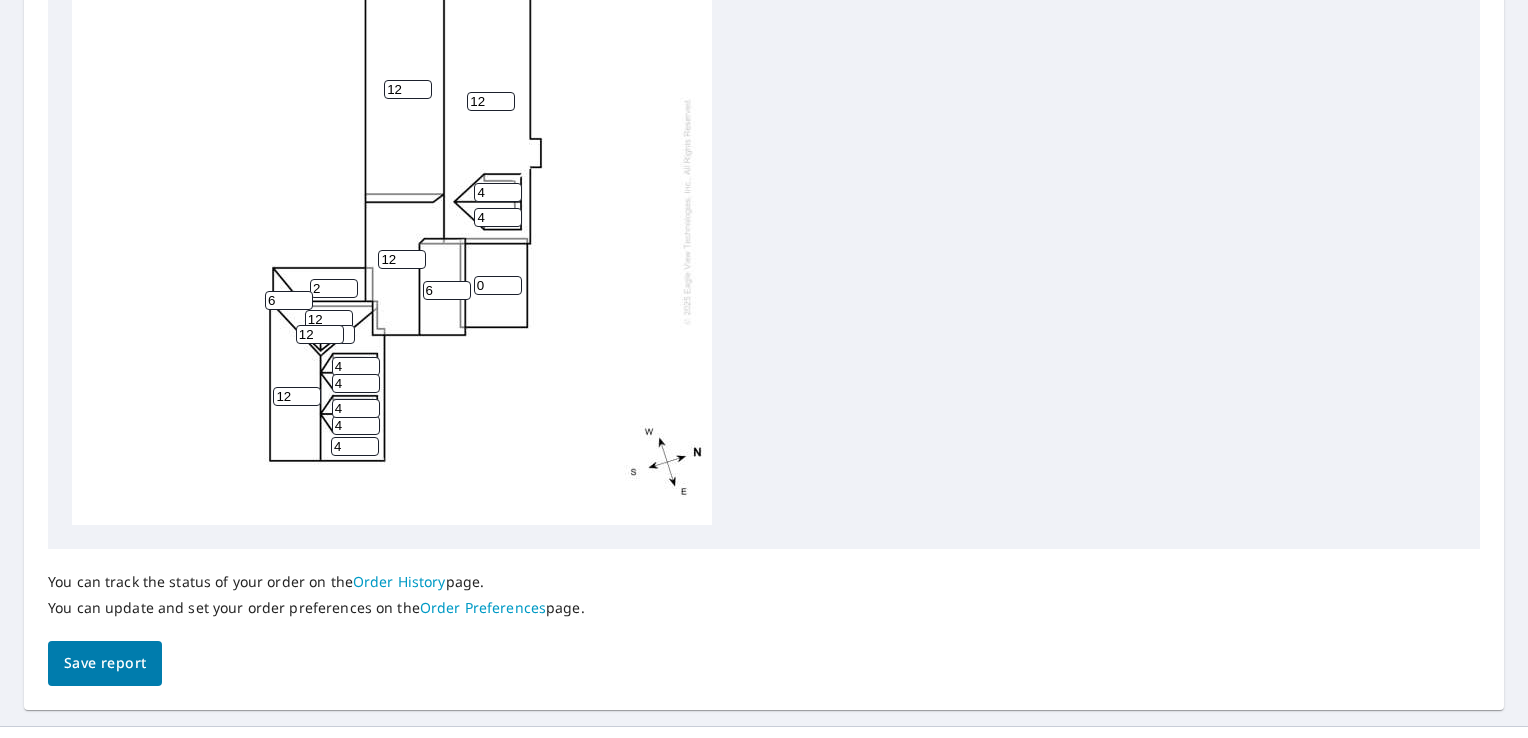 scroll, scrollTop: 844, scrollLeft: 0, axis: vertical 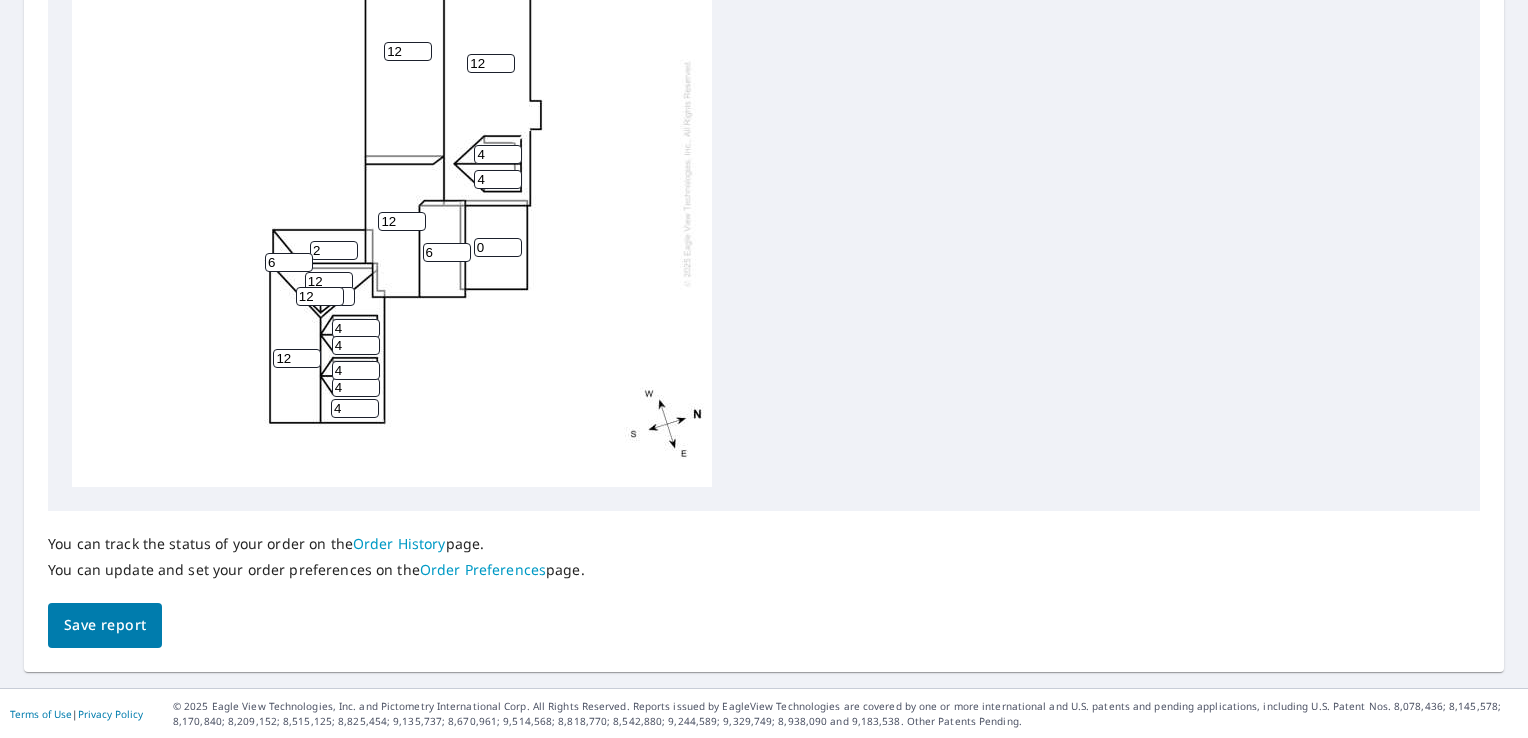 type on "12" 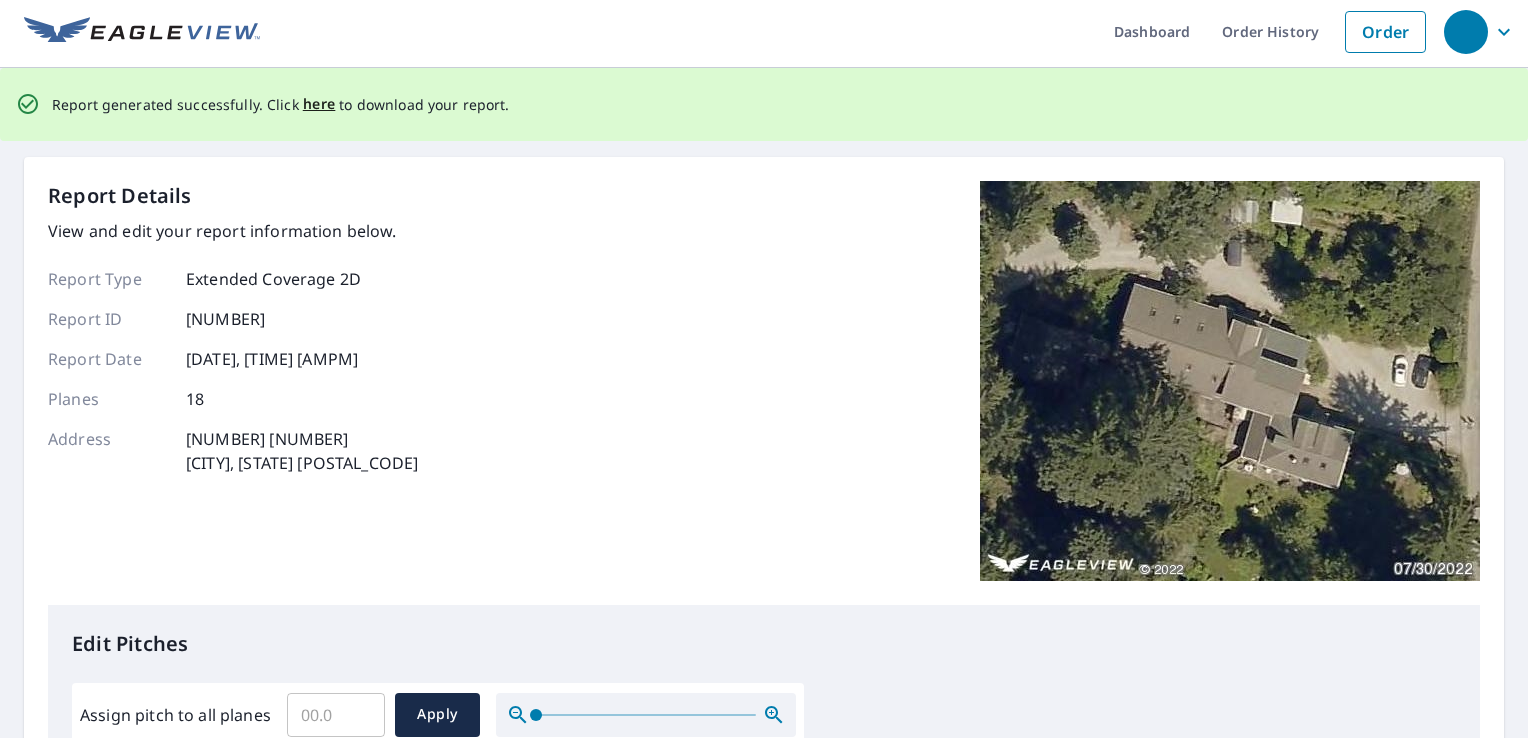 scroll, scrollTop: 0, scrollLeft: 0, axis: both 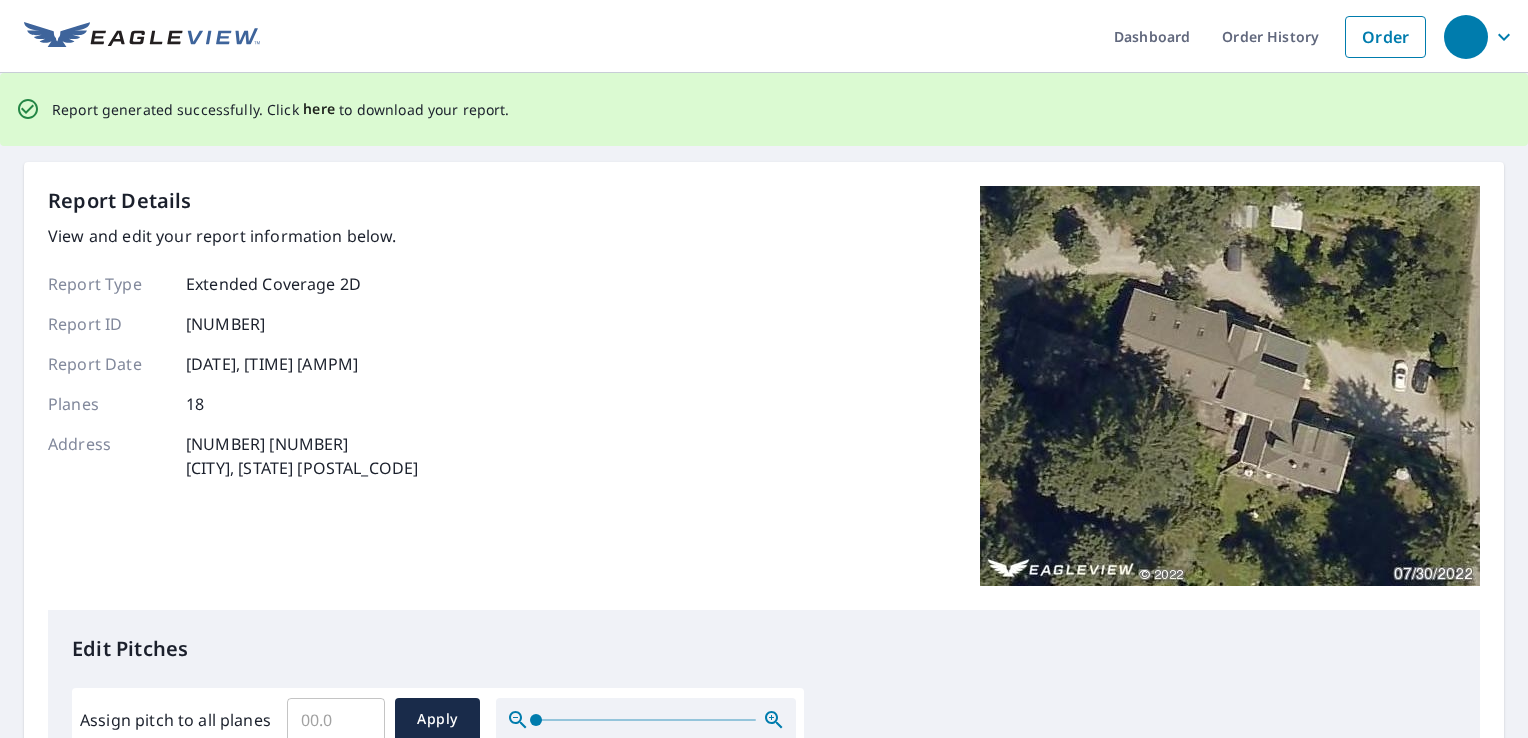 click on "here" at bounding box center [319, 109] 